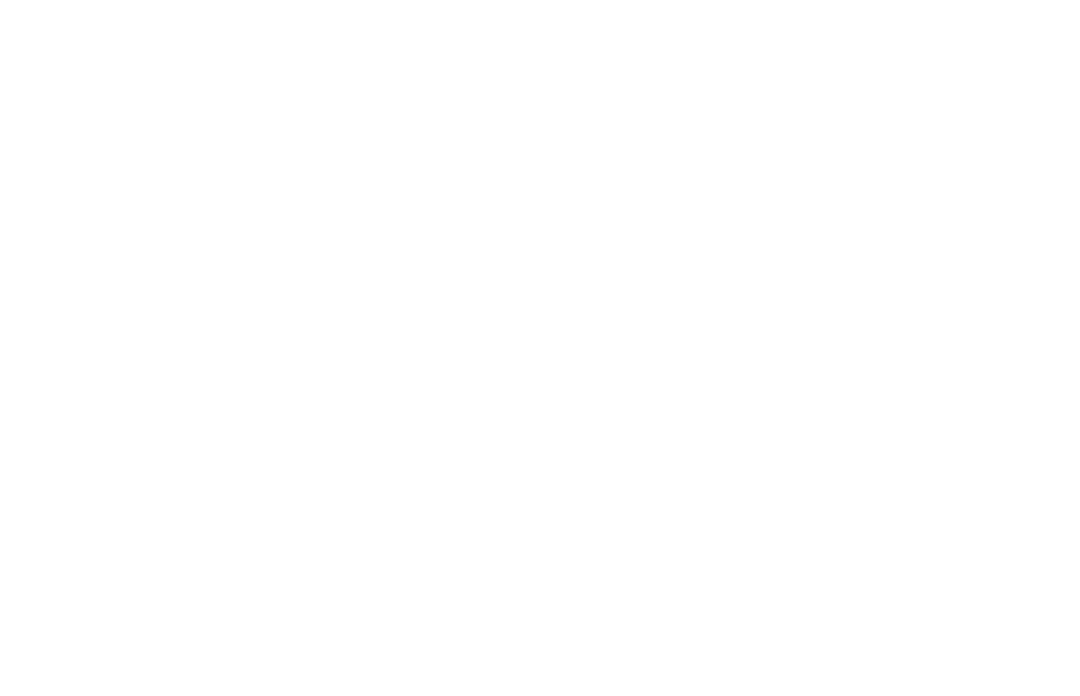 scroll, scrollTop: 0, scrollLeft: 0, axis: both 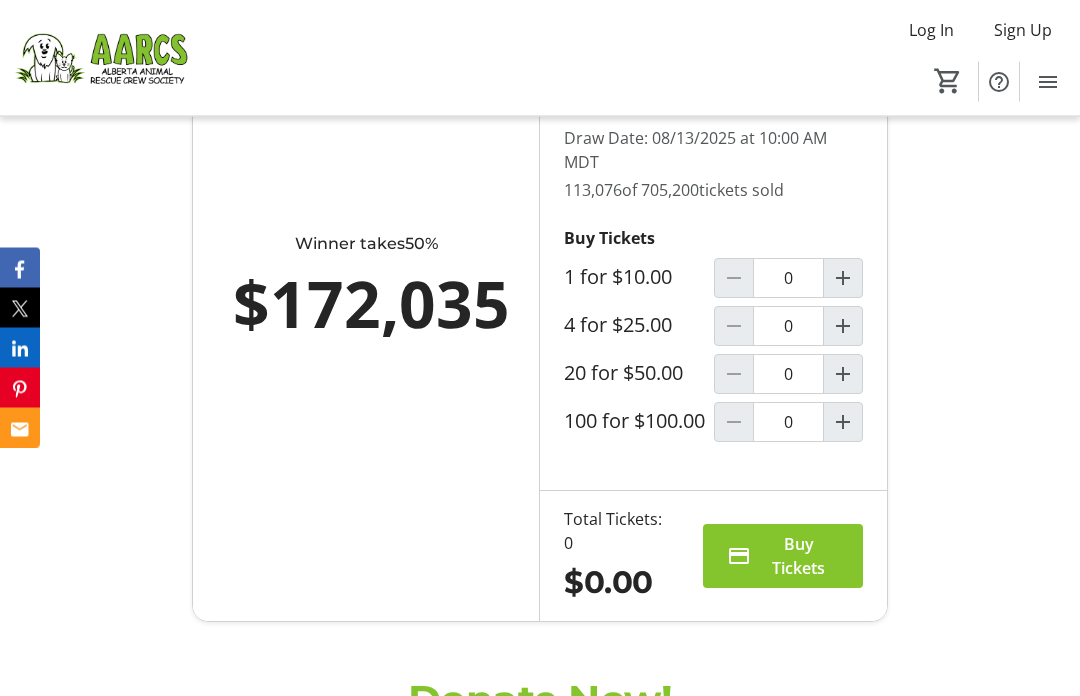 click at bounding box center [843, 375] 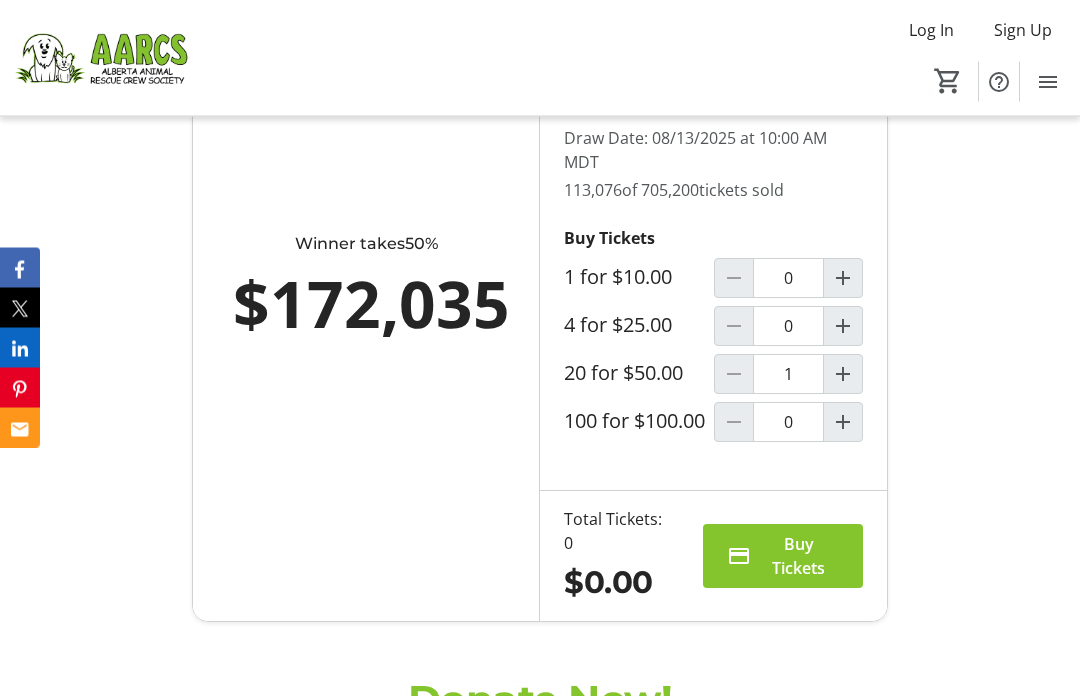 scroll, scrollTop: 1627, scrollLeft: 0, axis: vertical 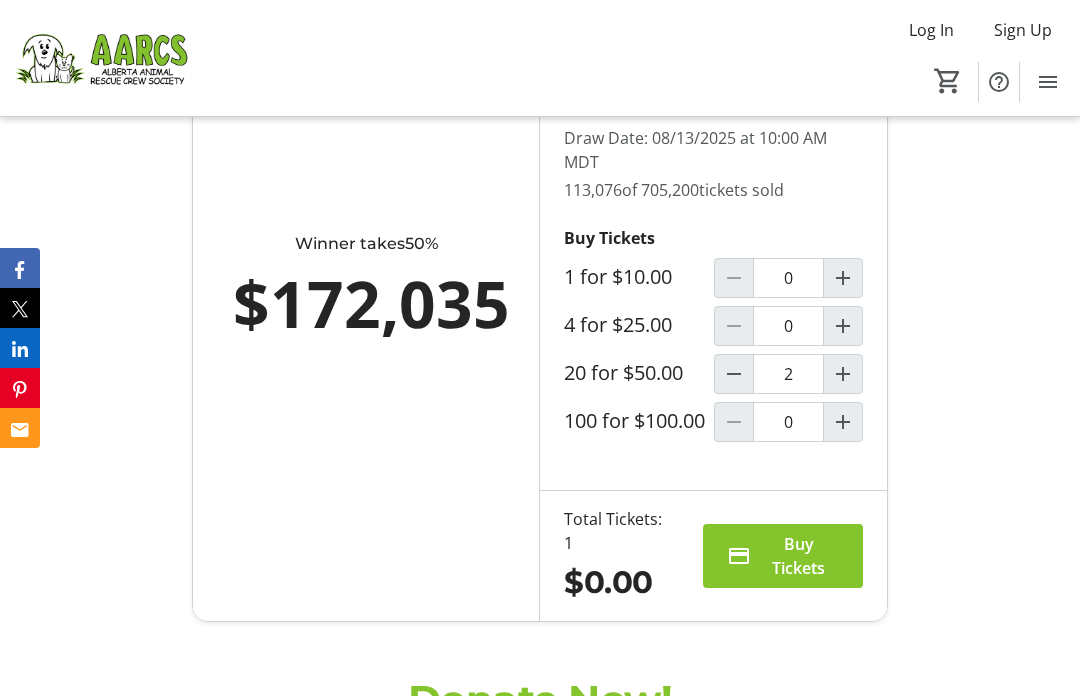 type on "1" 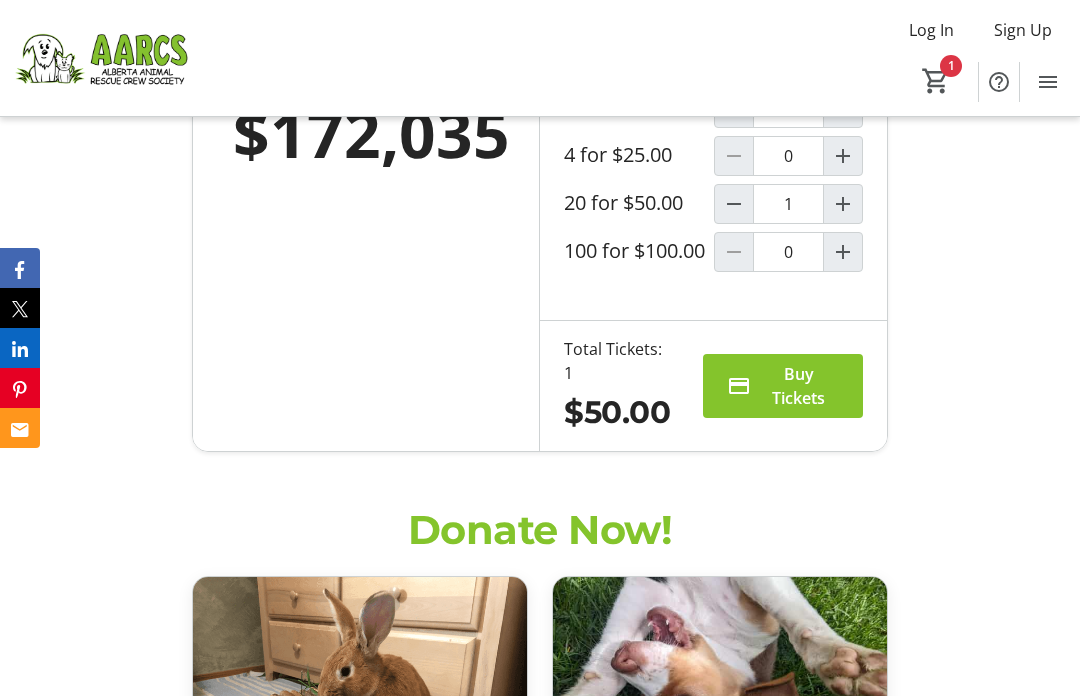scroll, scrollTop: 1796, scrollLeft: 0, axis: vertical 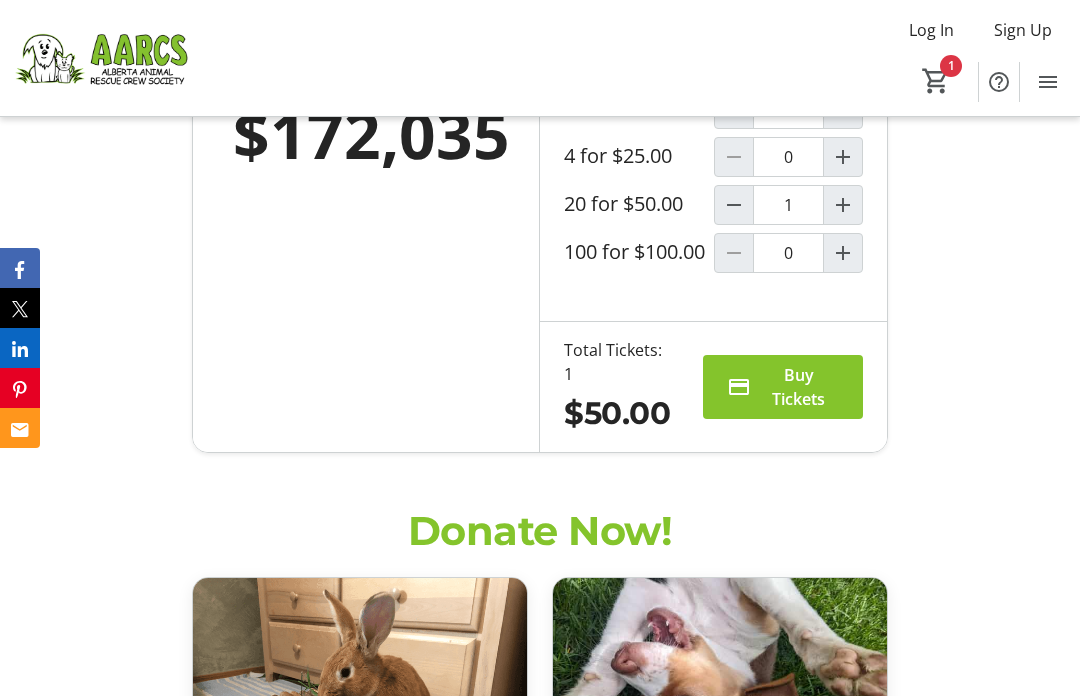 click on "Buy Tickets" at bounding box center [799, 387] 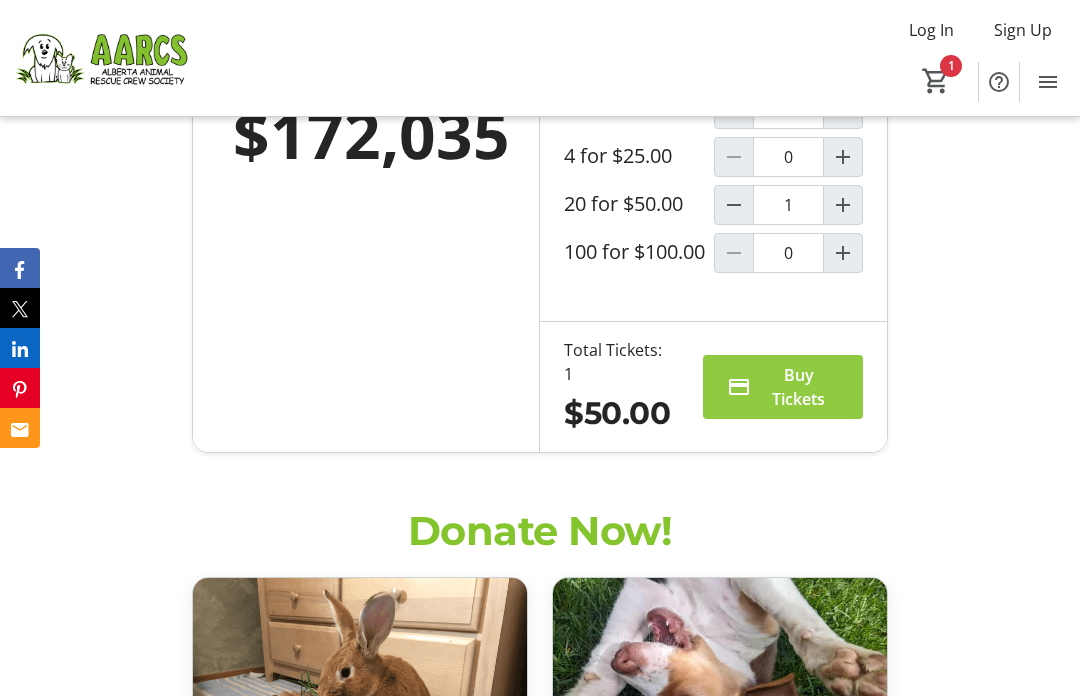 scroll, scrollTop: 0, scrollLeft: 0, axis: both 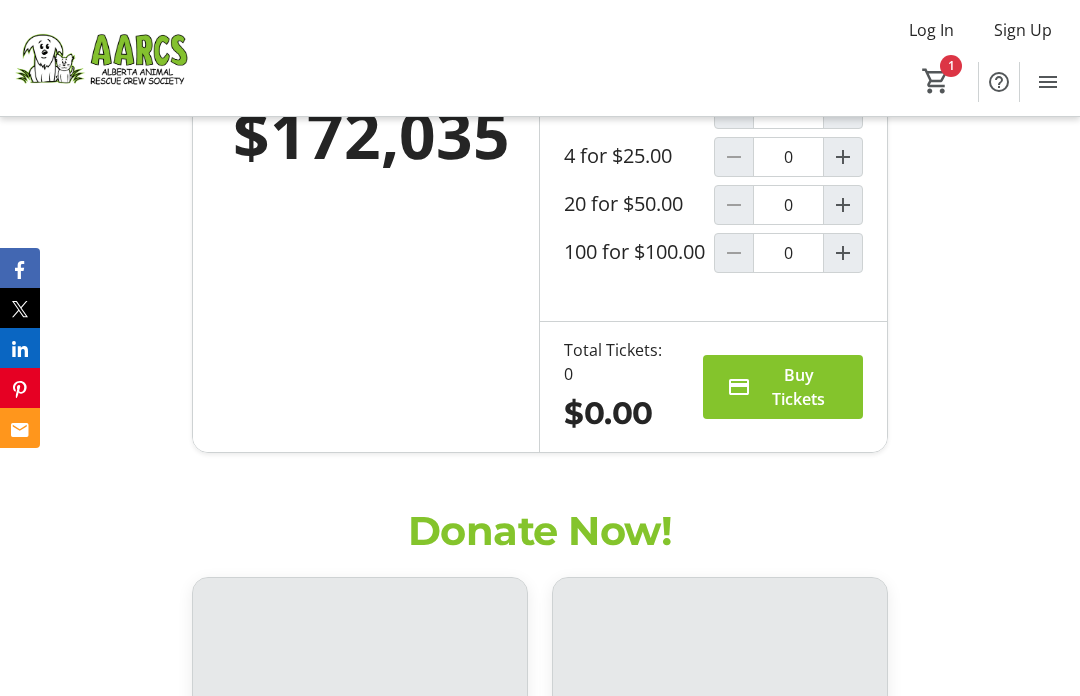 type on "1" 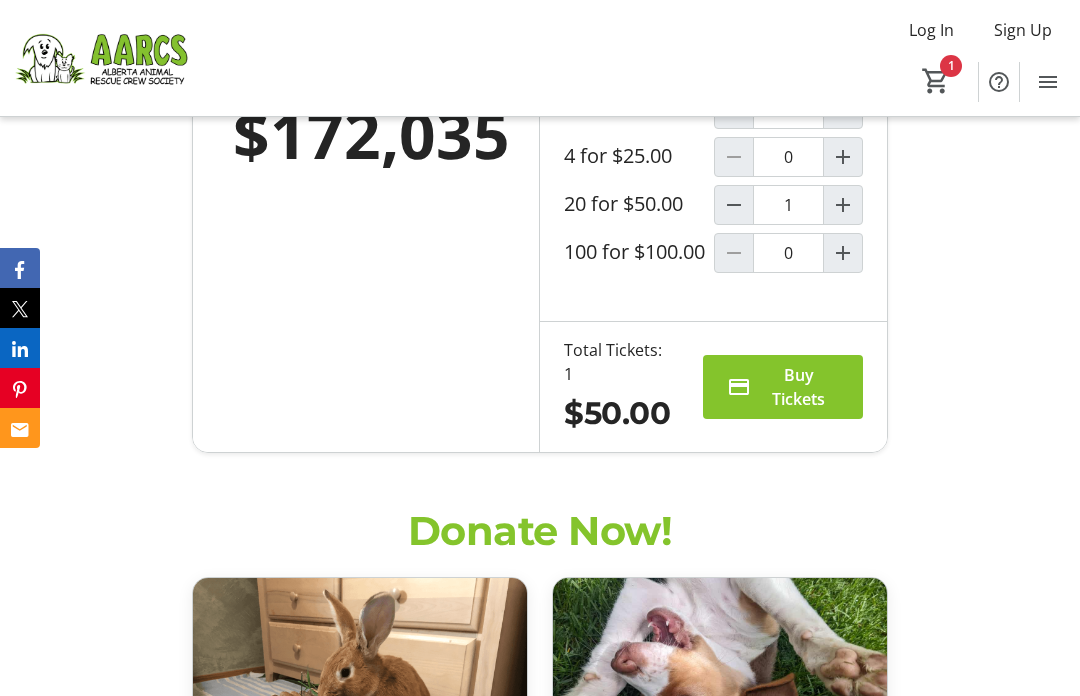 click on "Buy Tickets" at bounding box center [799, 387] 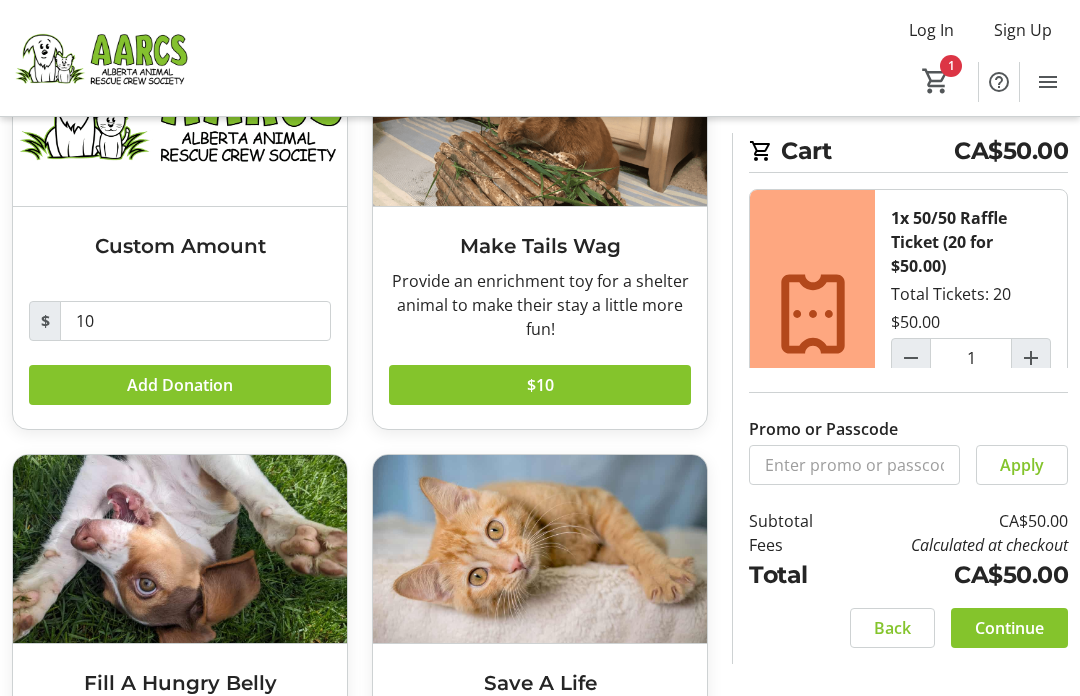scroll, scrollTop: 218, scrollLeft: 0, axis: vertical 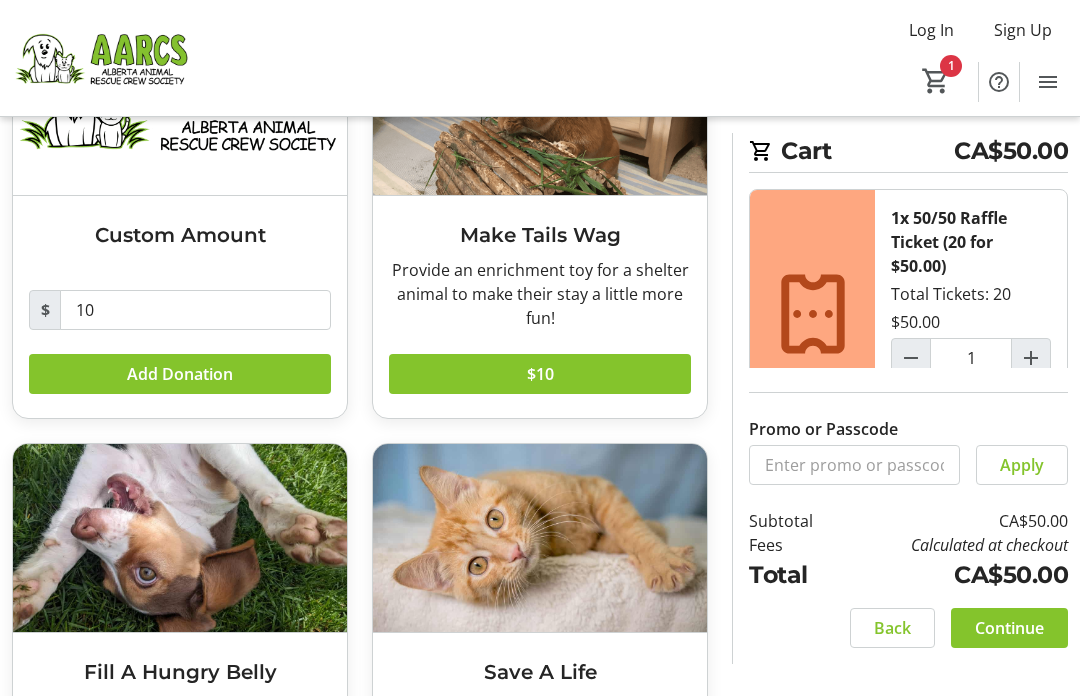 click 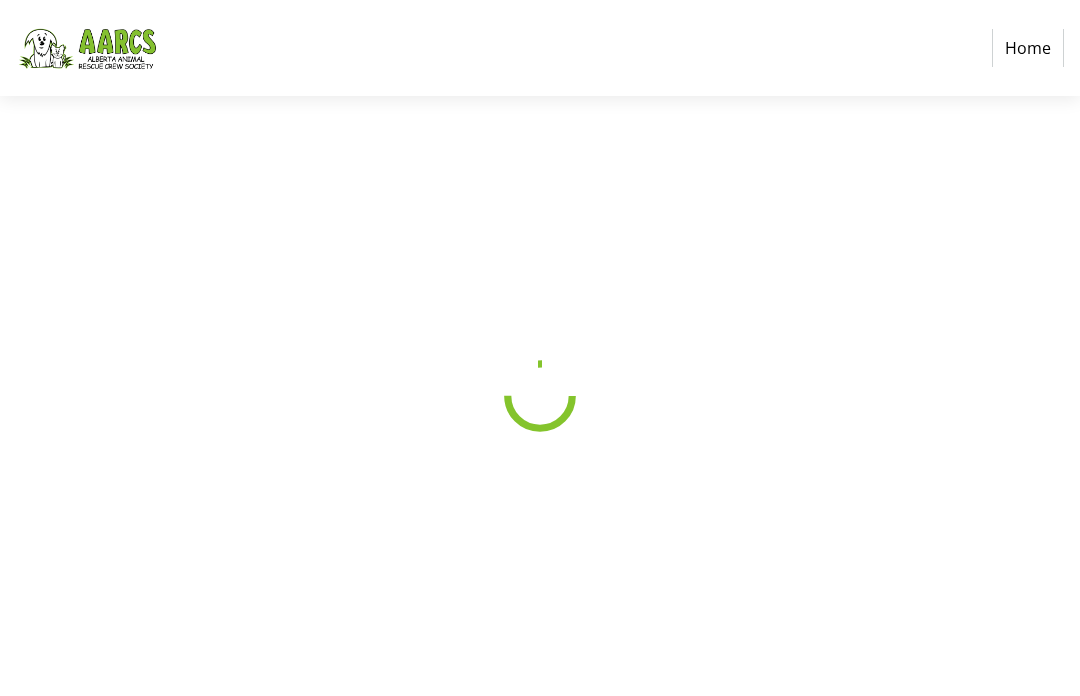 scroll, scrollTop: 0, scrollLeft: 0, axis: both 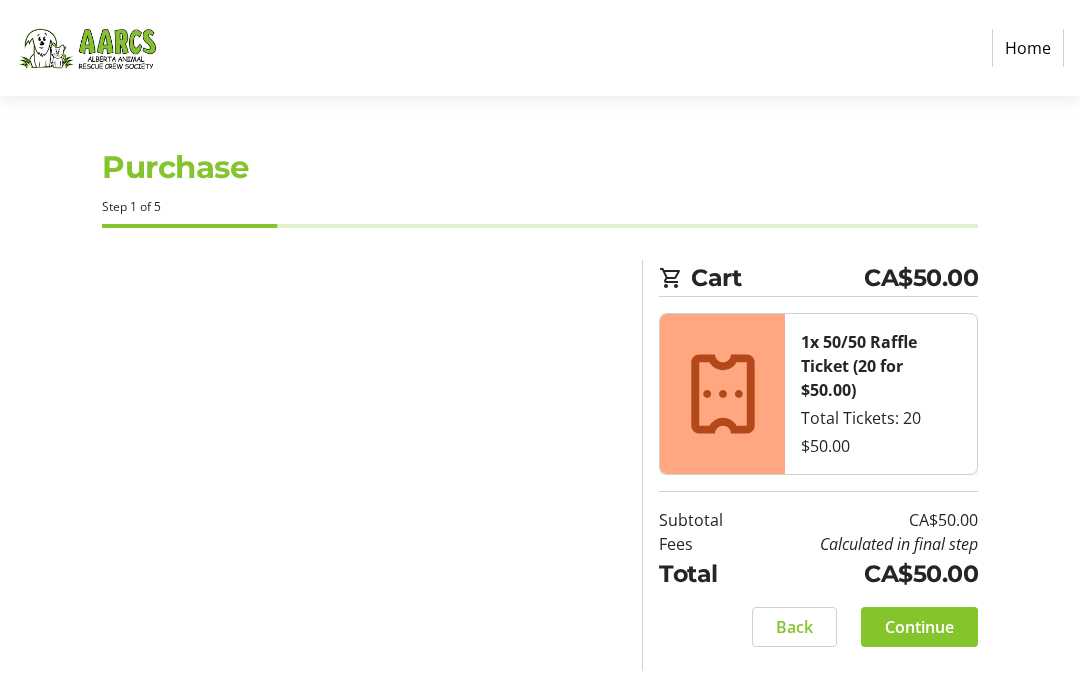select on "CA" 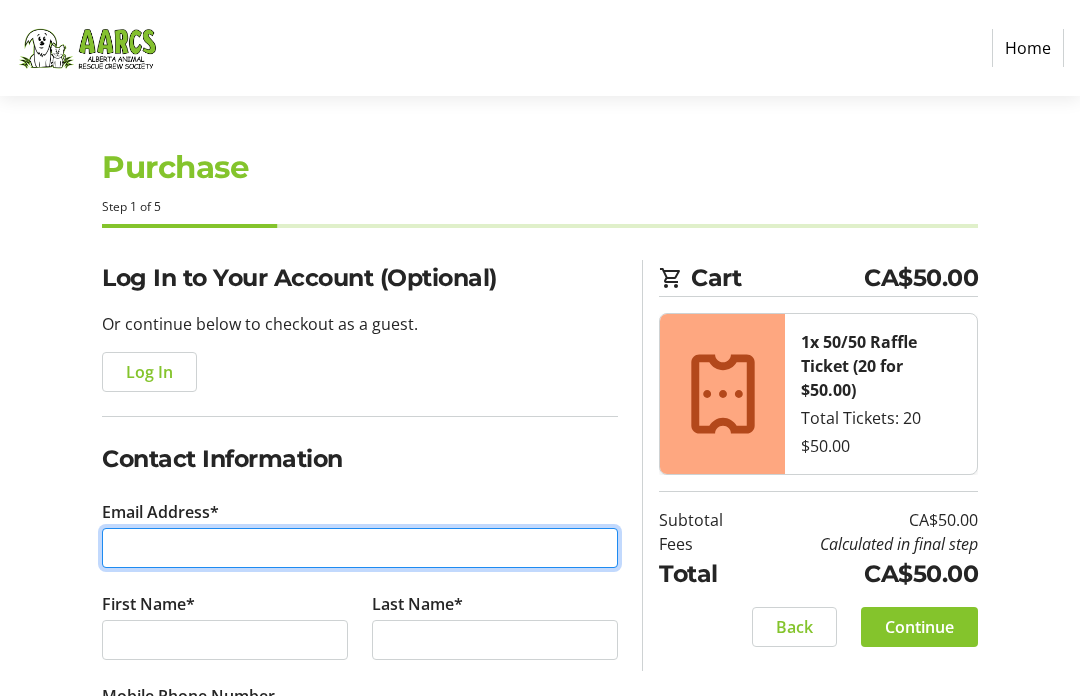 click on "Email Address*" at bounding box center [360, 548] 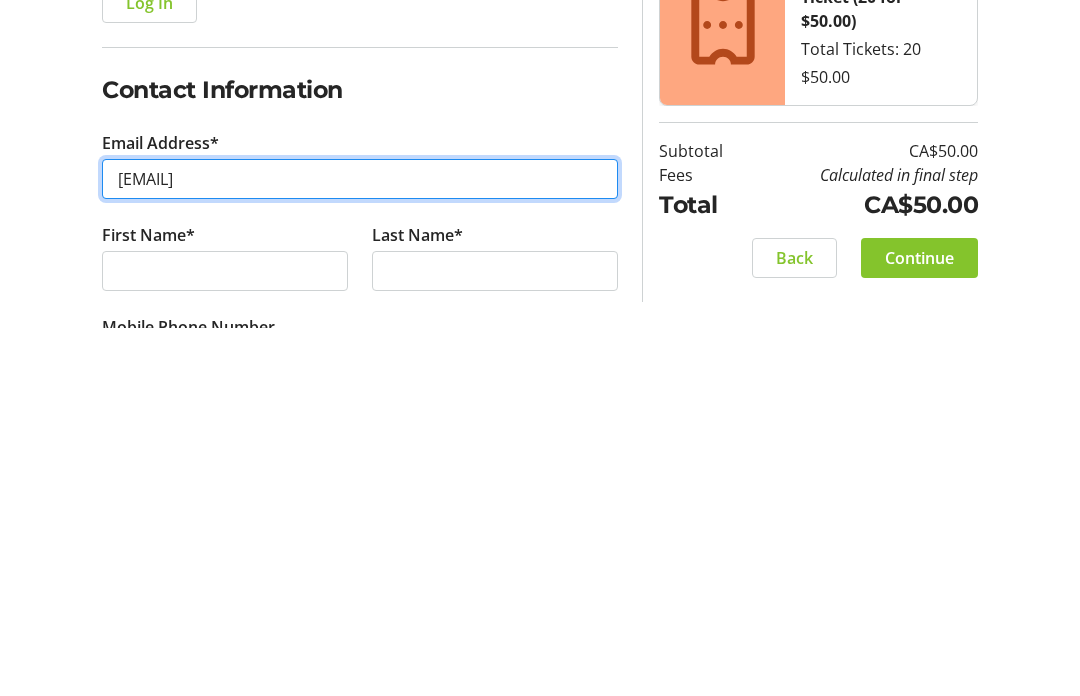 type on "[EMAIL]" 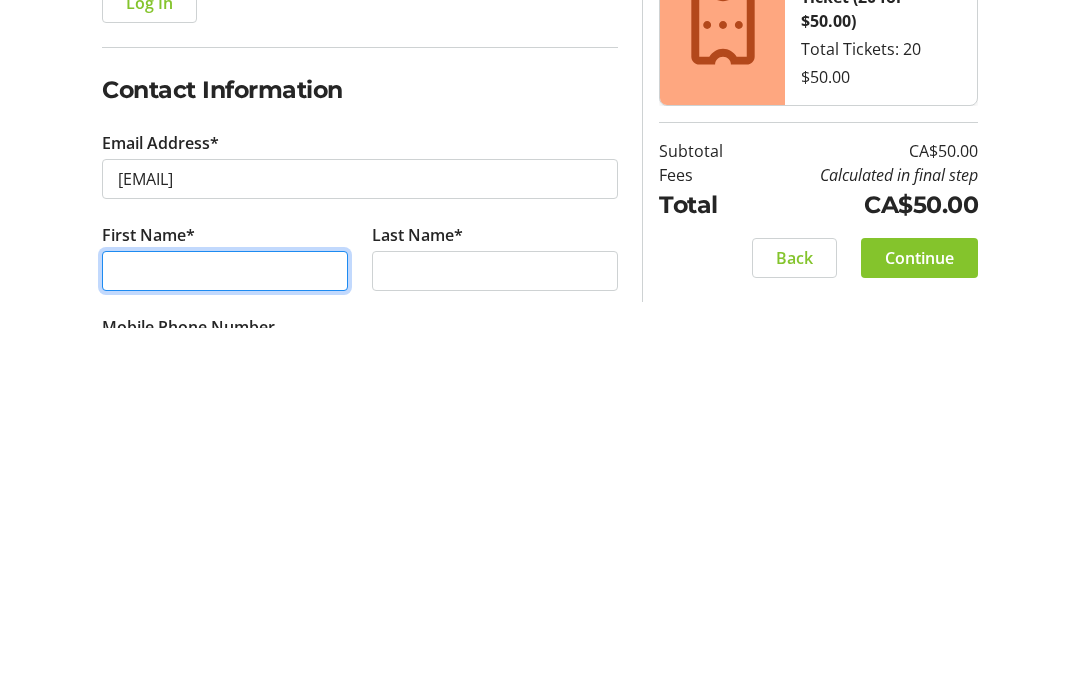 click on "First Name*" at bounding box center [225, 640] 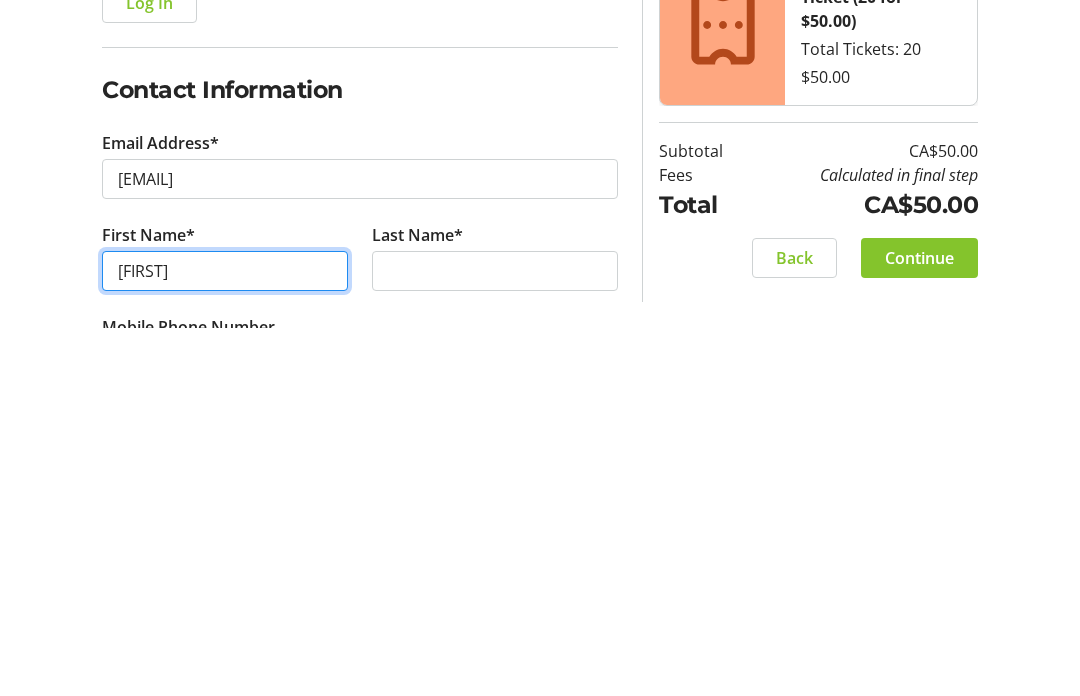 type on "[FIRST]" 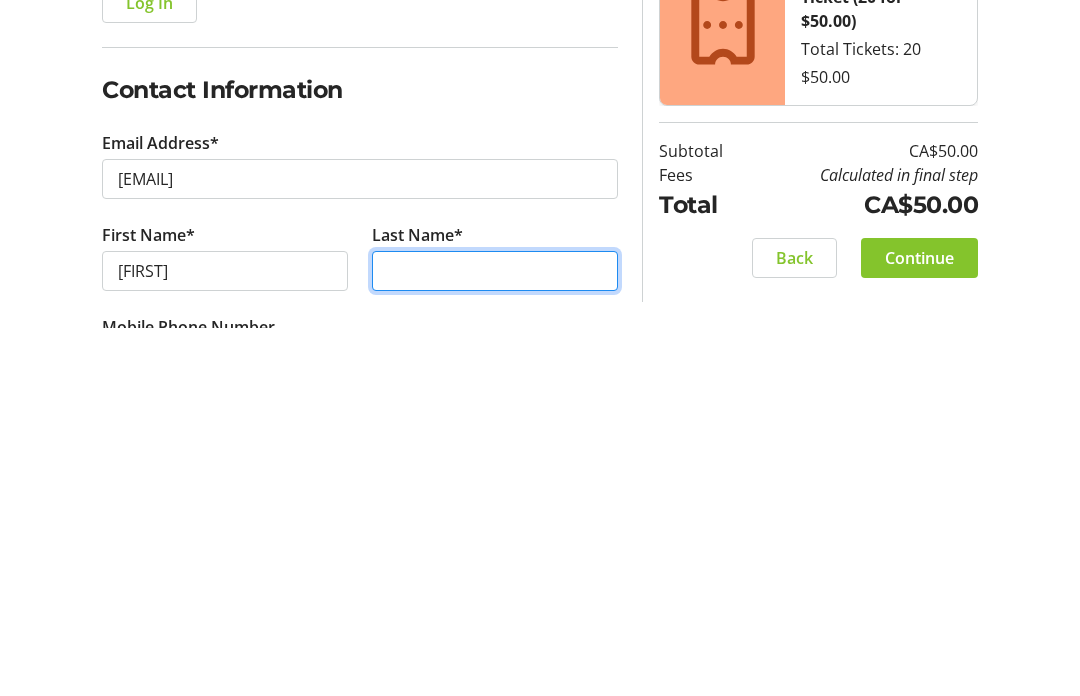 click on "Last Name*" at bounding box center (495, 640) 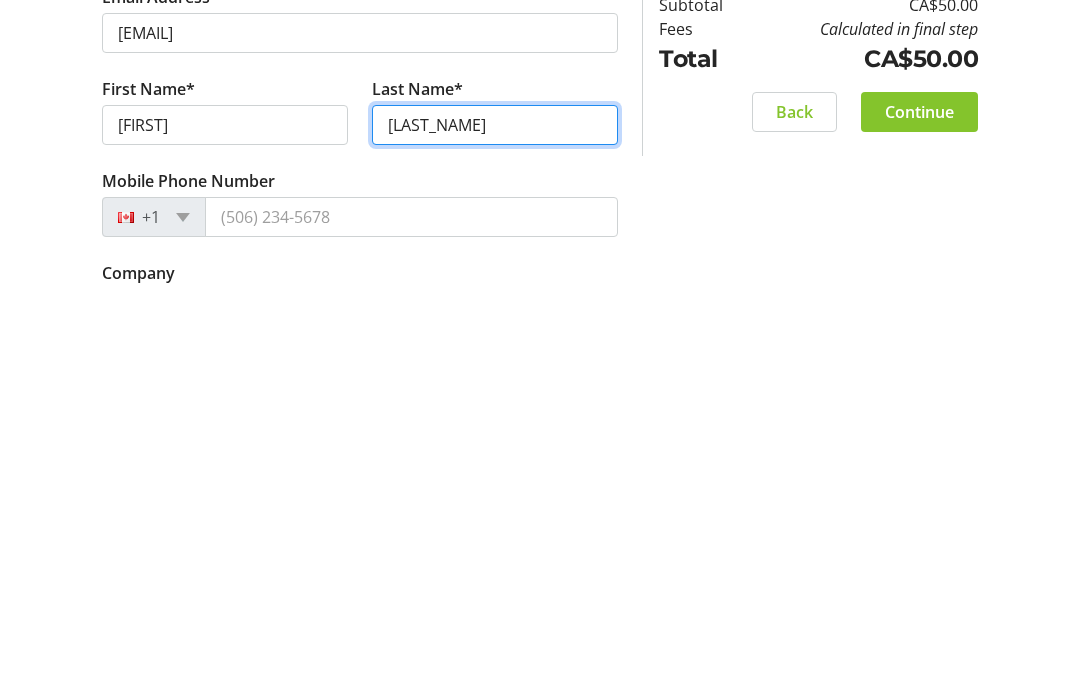 scroll, scrollTop: 107, scrollLeft: 0, axis: vertical 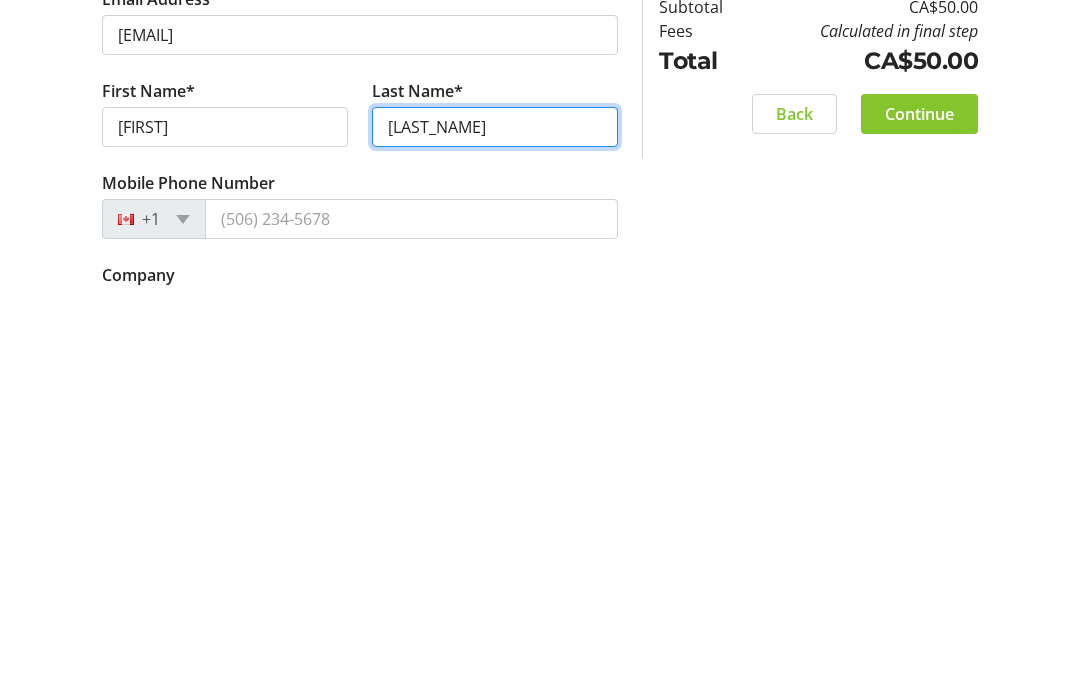 type on "[LAST_NAME]" 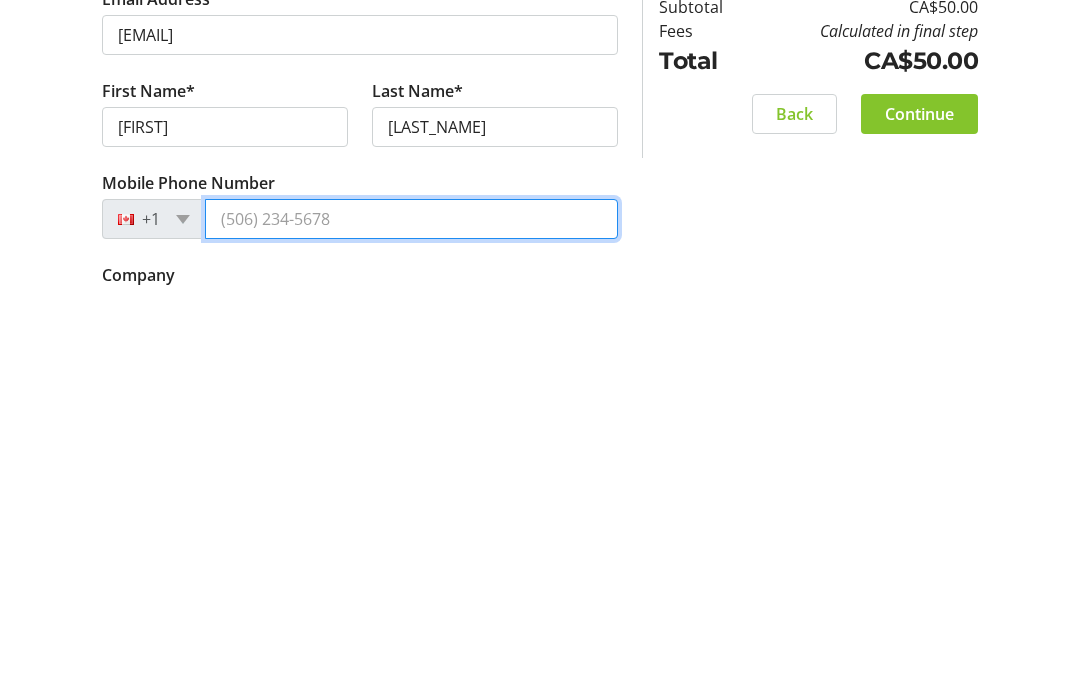 click on "Mobile Phone Number" at bounding box center (411, 625) 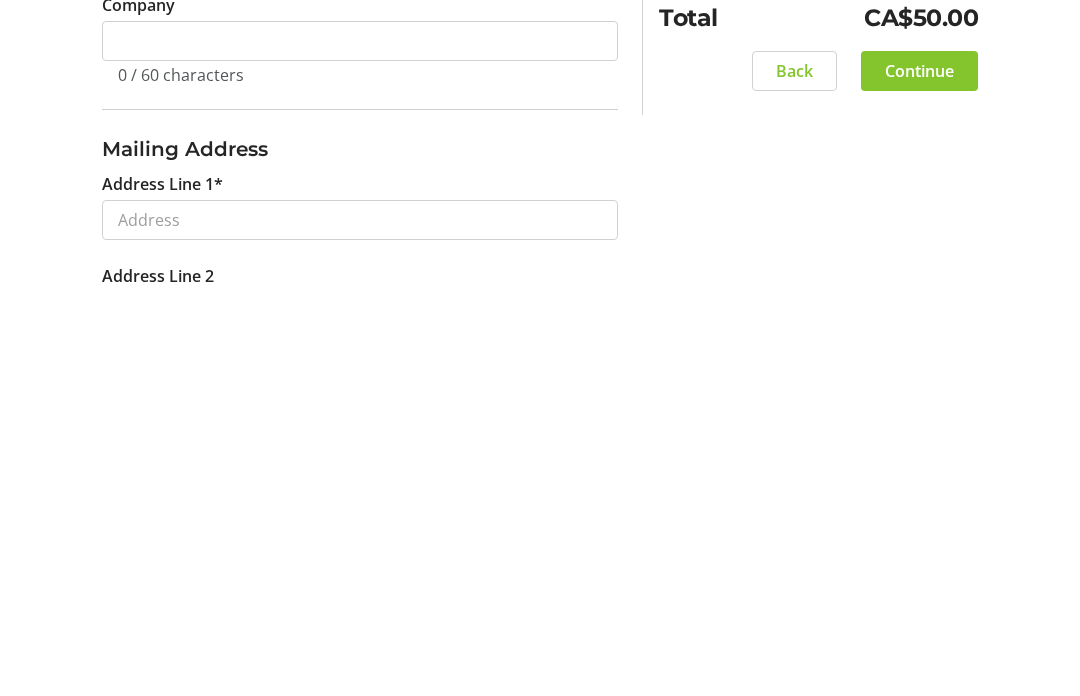 scroll, scrollTop: 375, scrollLeft: 0, axis: vertical 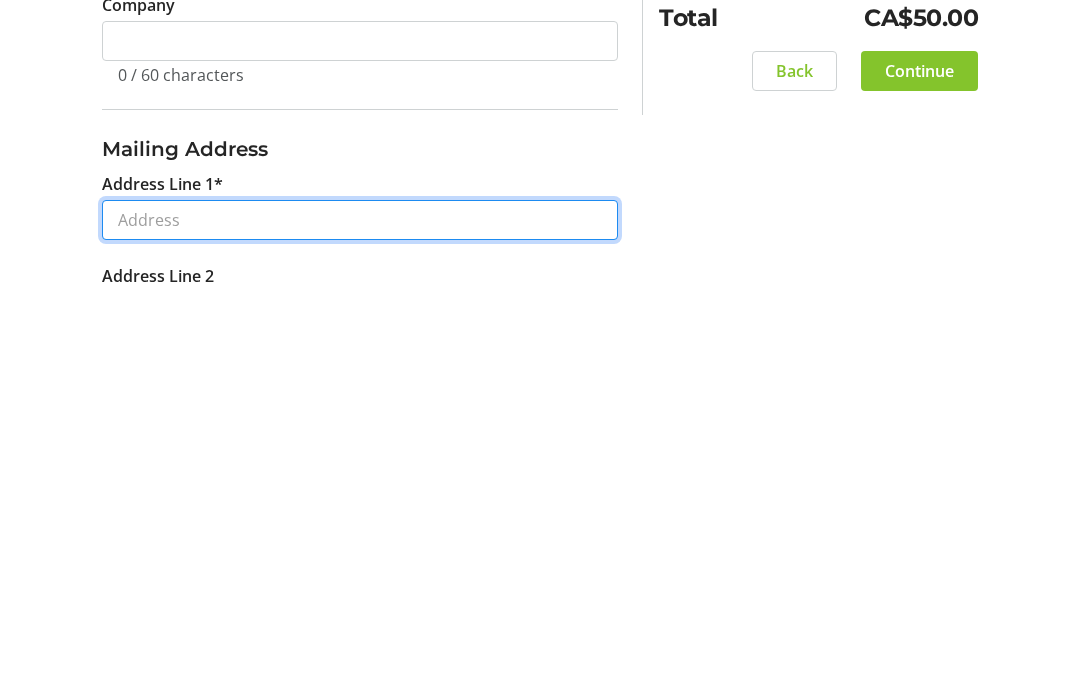 click on "Address Line 1*" at bounding box center [360, 628] 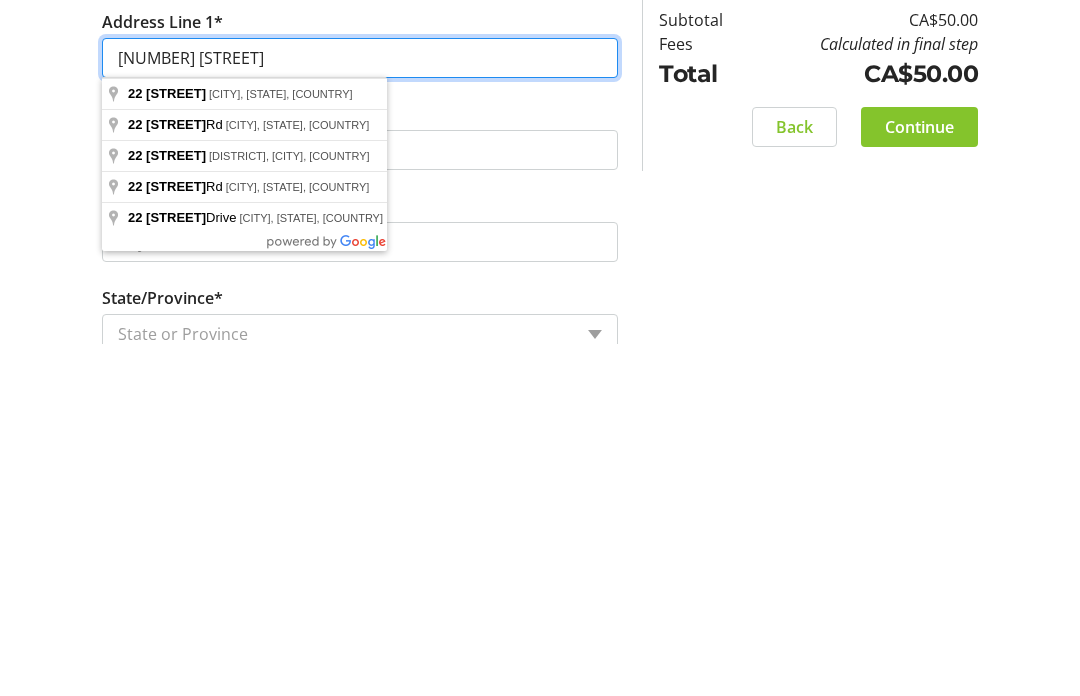 scroll, scrollTop: 637, scrollLeft: 0, axis: vertical 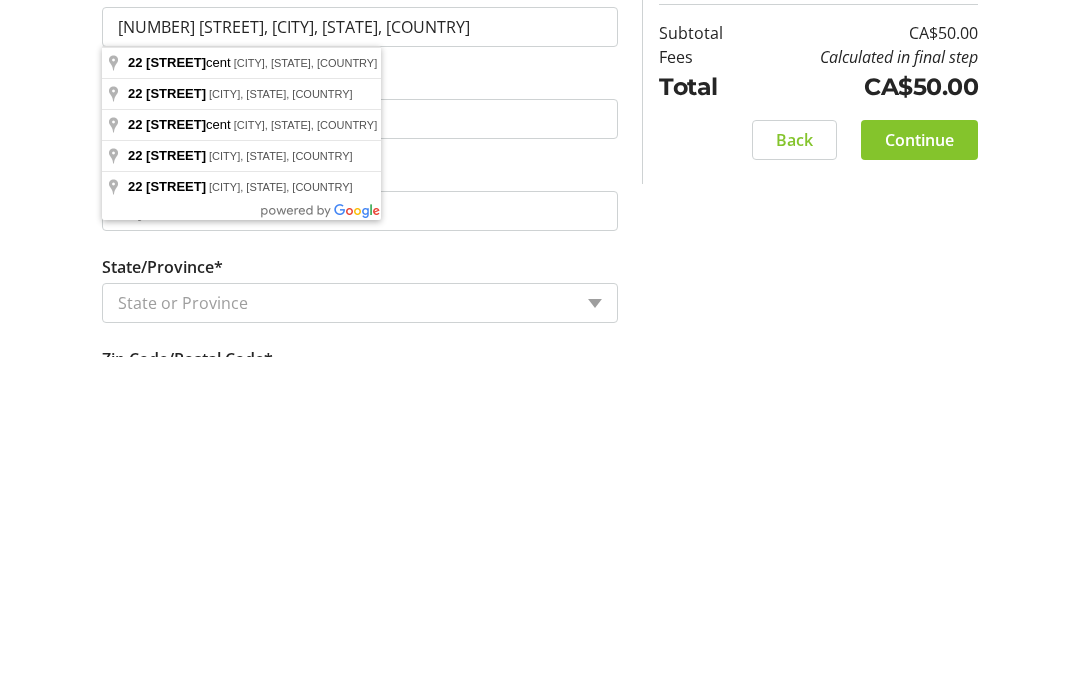 type on "[NUMBER] [STREET]" 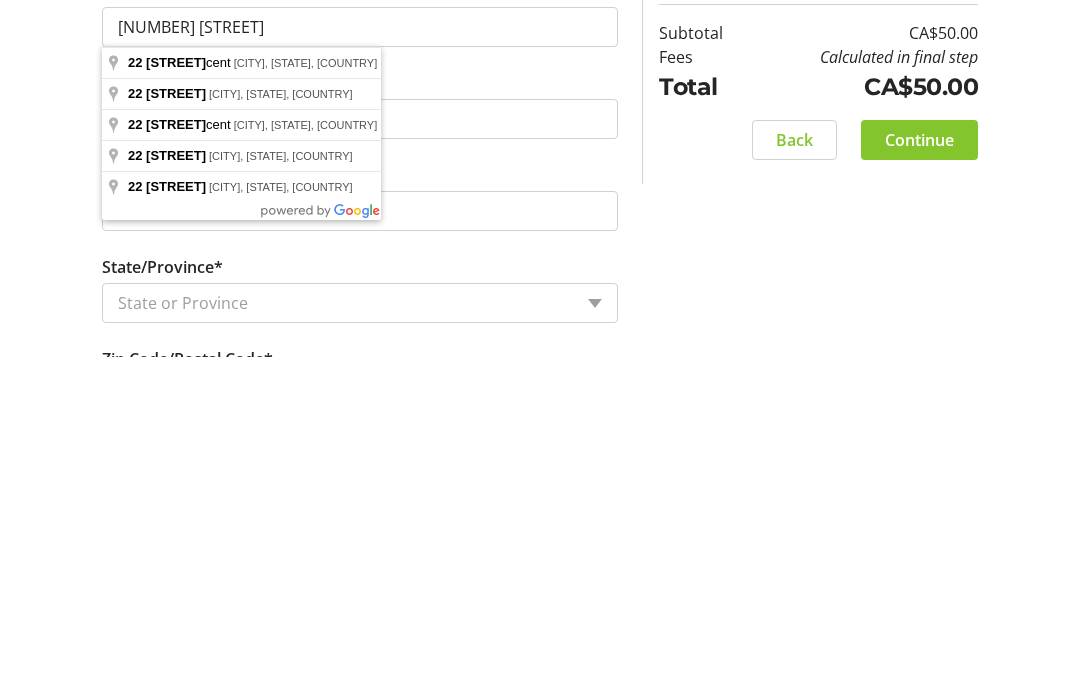select on "AB" 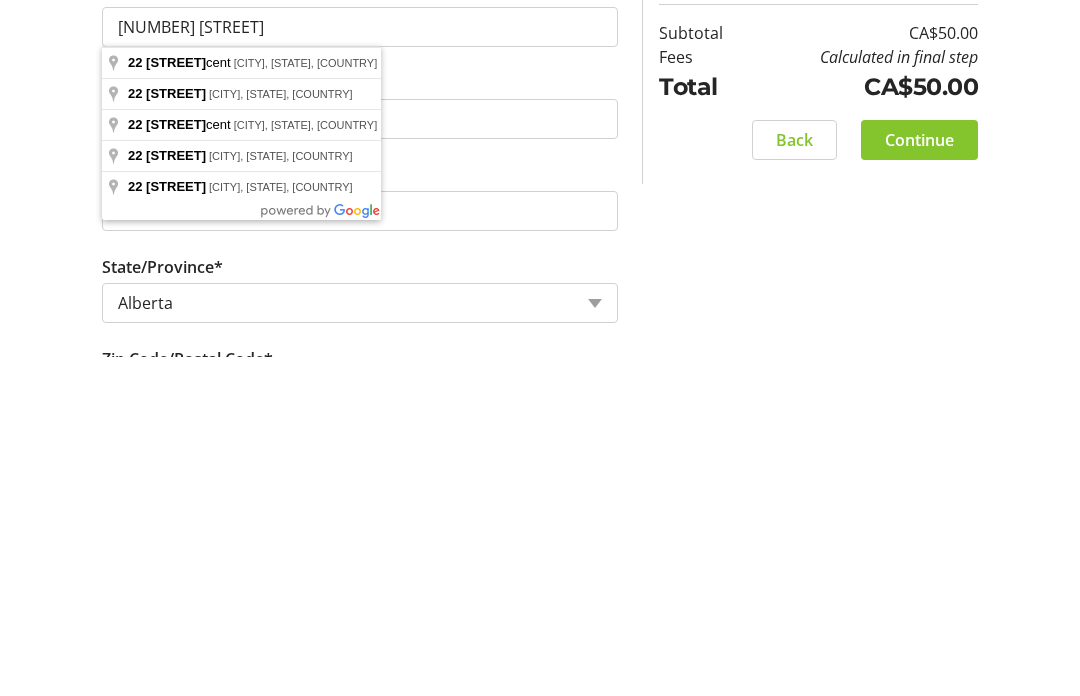 scroll, scrollTop: 889, scrollLeft: 0, axis: vertical 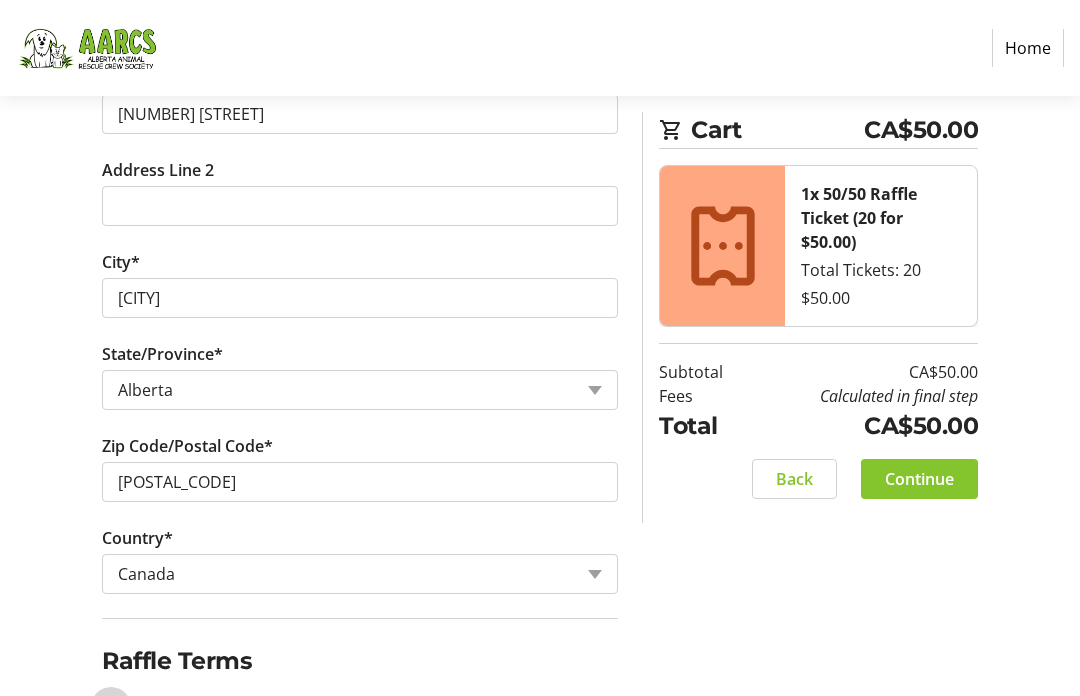 click on "I acknowledge that I am at least 18 years of age or older.*" at bounding box center (111, 707) 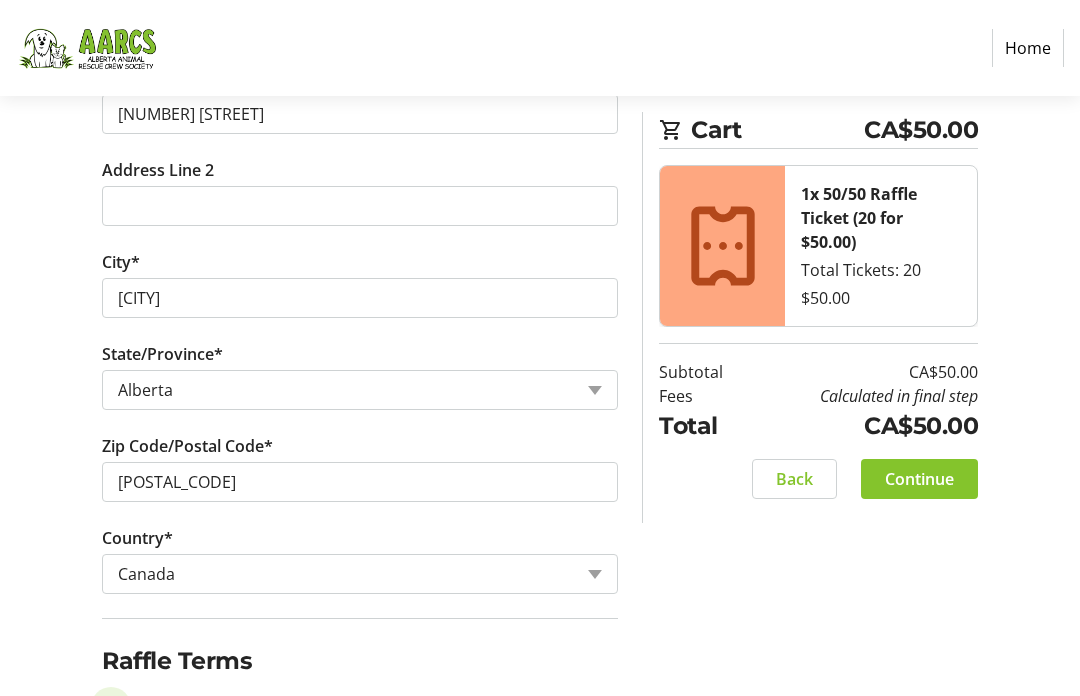 checkbox on "true" 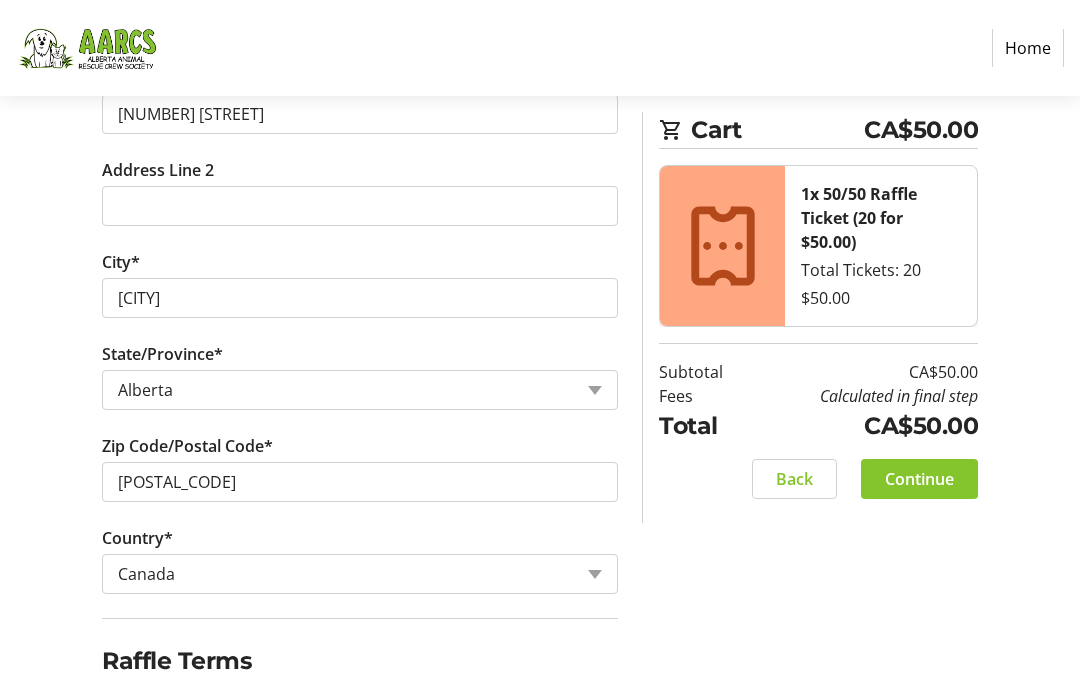 click on "Continue" 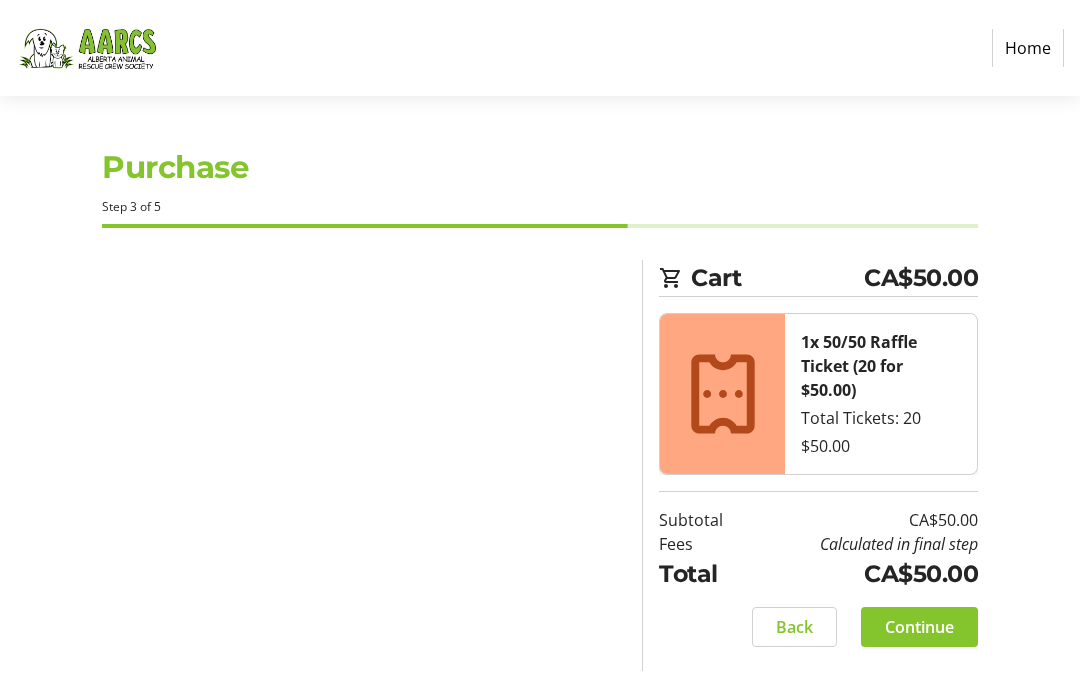 scroll, scrollTop: 0, scrollLeft: 0, axis: both 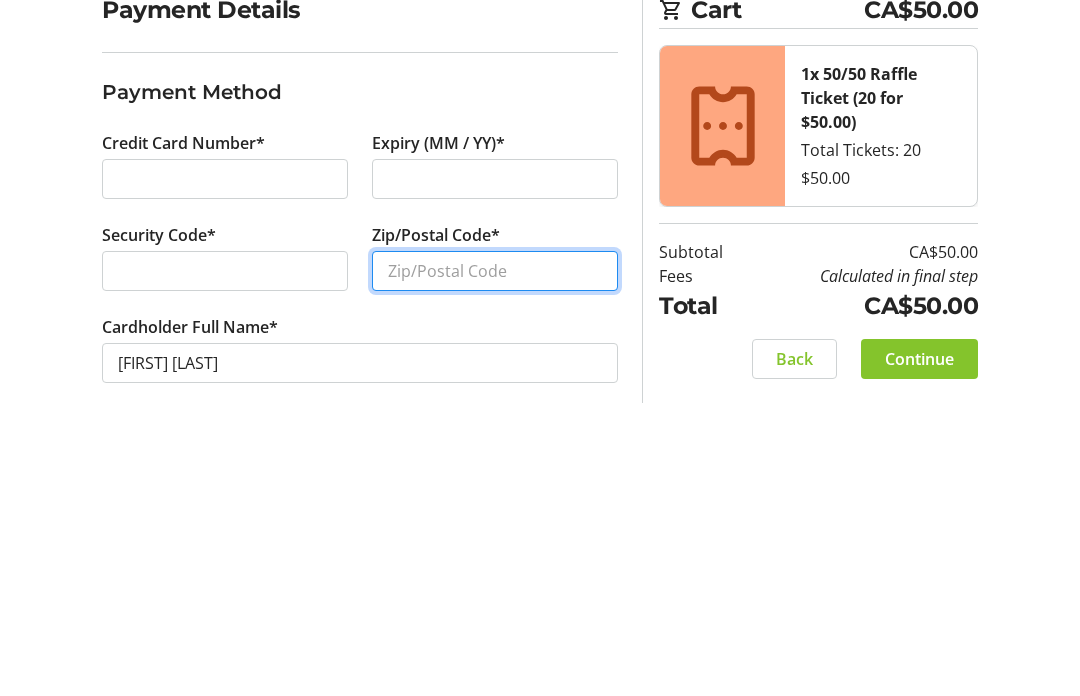 click on "Zip/Postal Code*" at bounding box center [495, 539] 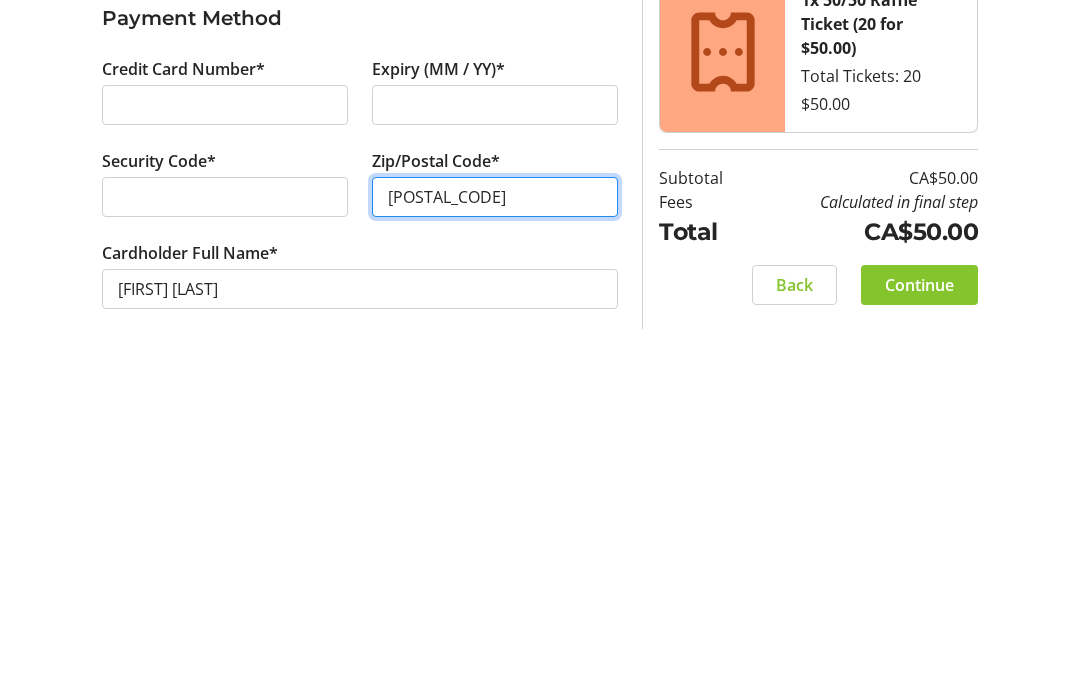 scroll, scrollTop: 69, scrollLeft: 0, axis: vertical 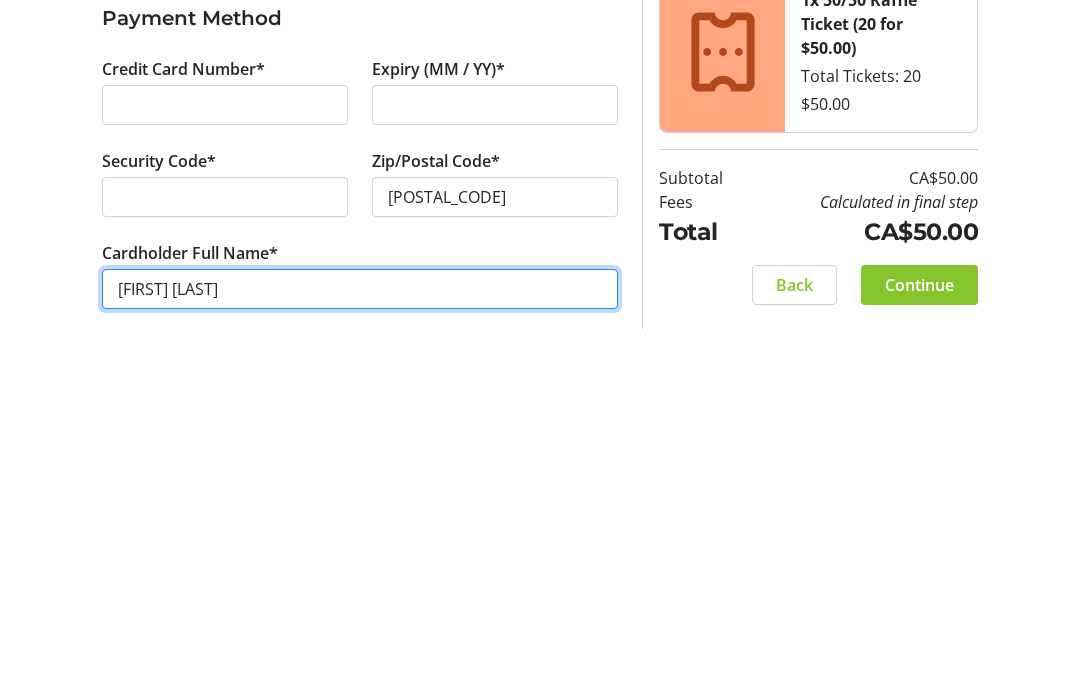 click on "[FIRST] [LAST]" at bounding box center (360, 628) 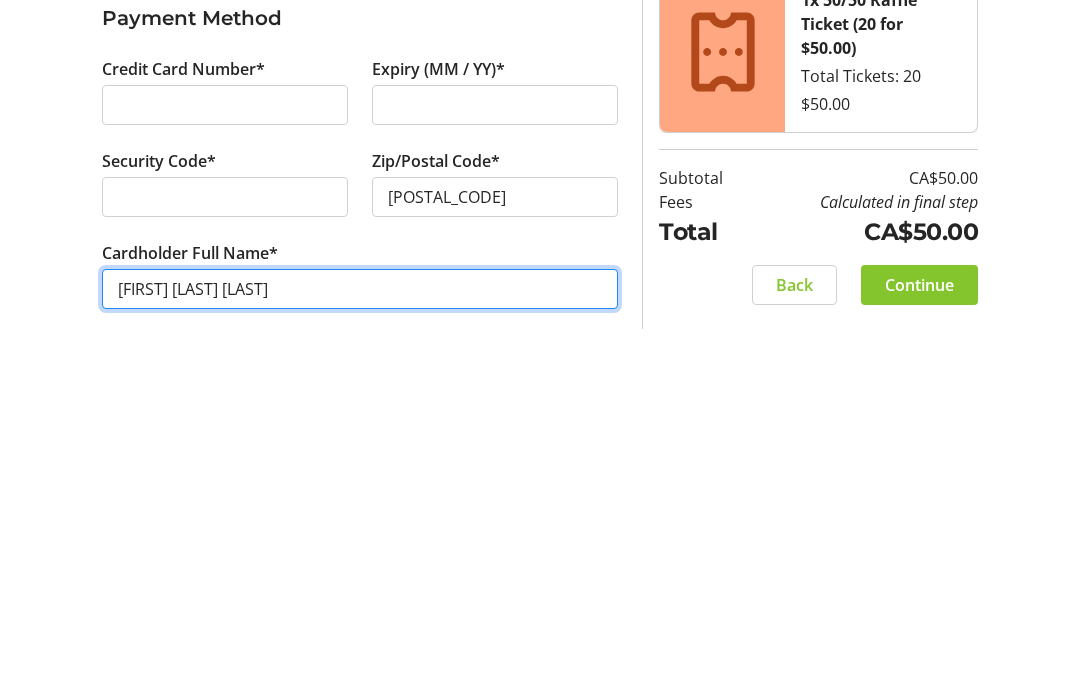 type on "[FIRST] [LAST] [LAST]" 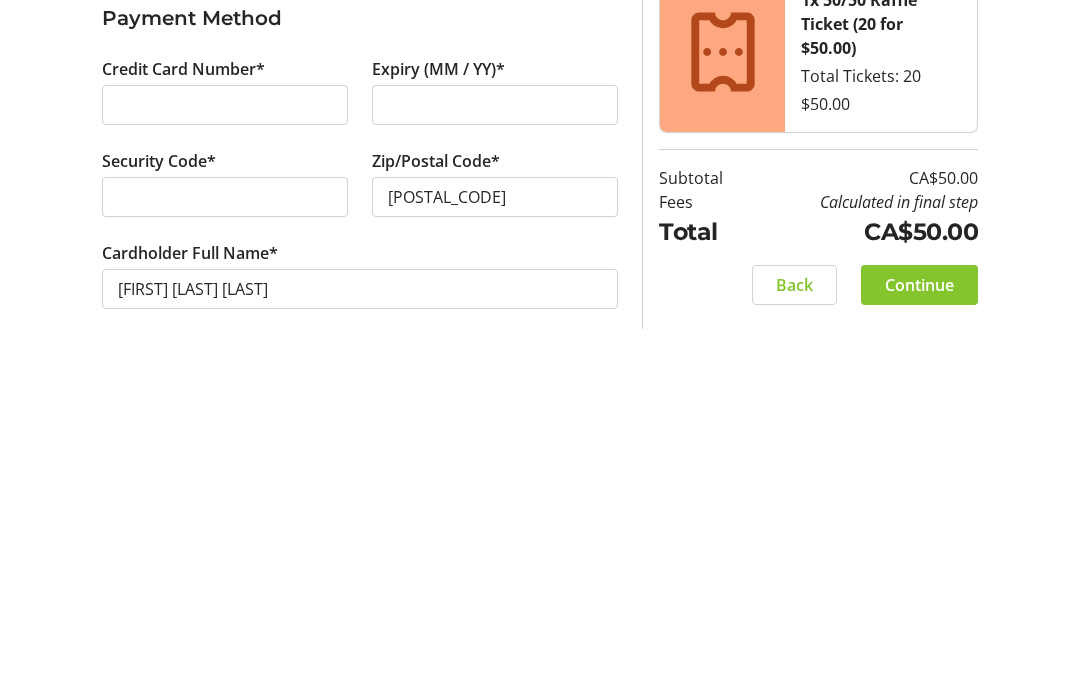 click 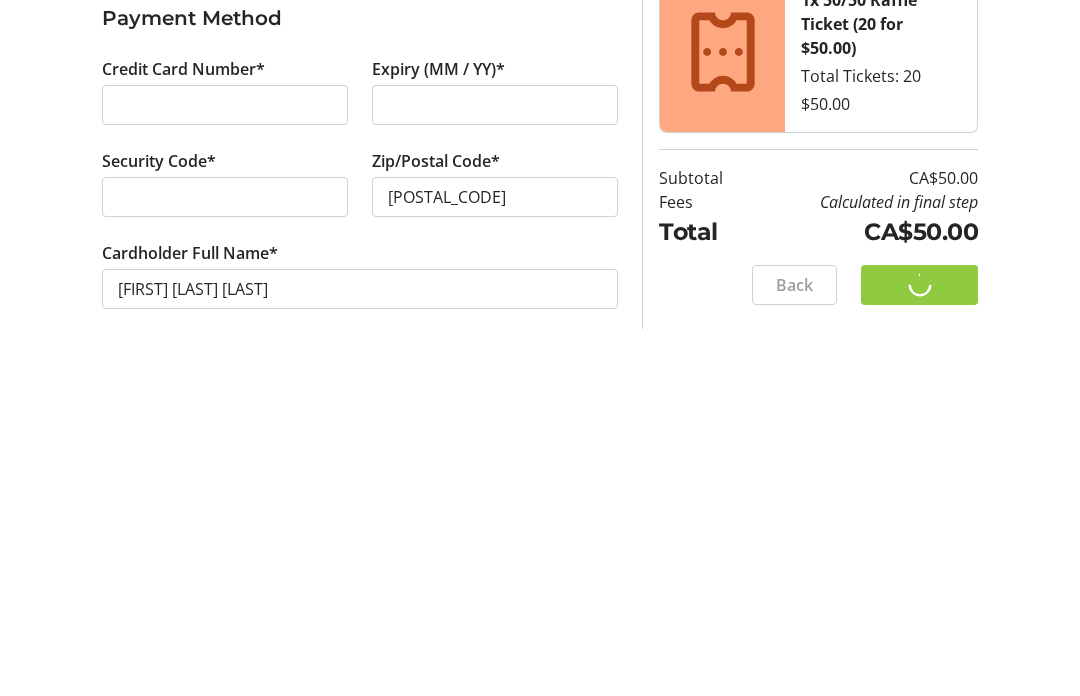 scroll, scrollTop: 0, scrollLeft: 0, axis: both 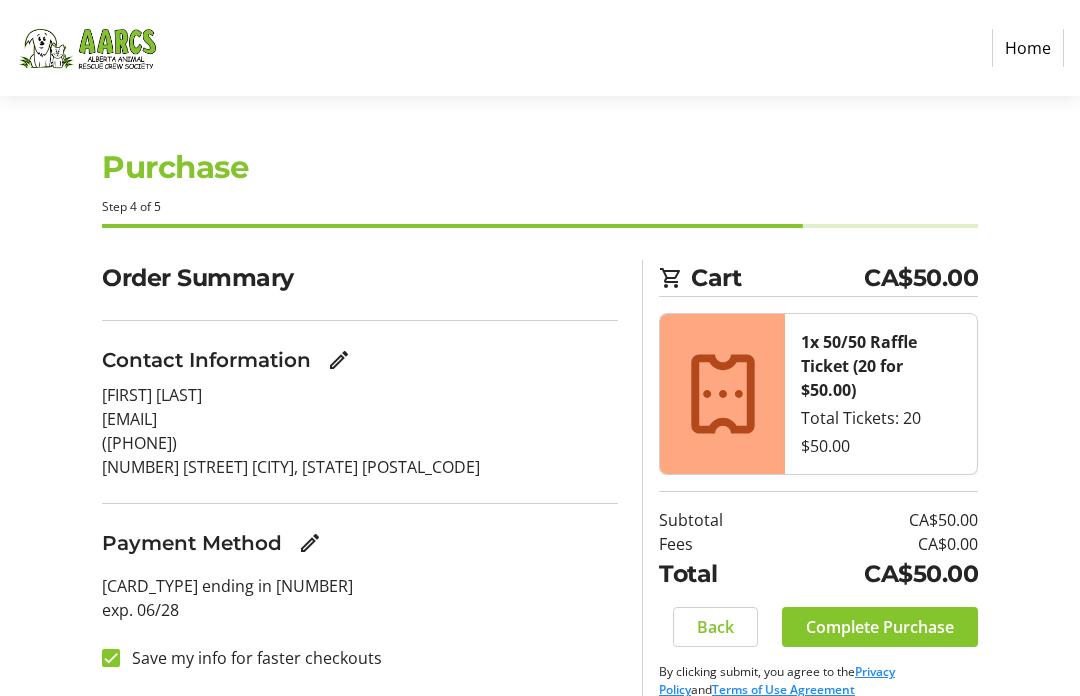 click on "Complete Purchase" 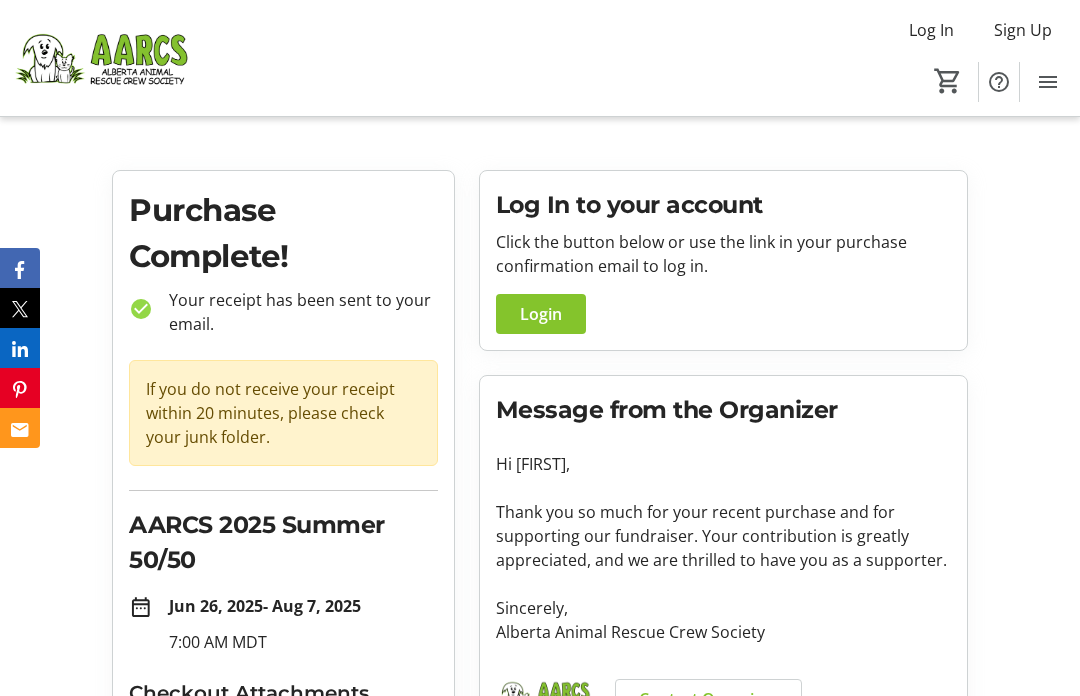 scroll, scrollTop: 0, scrollLeft: 0, axis: both 